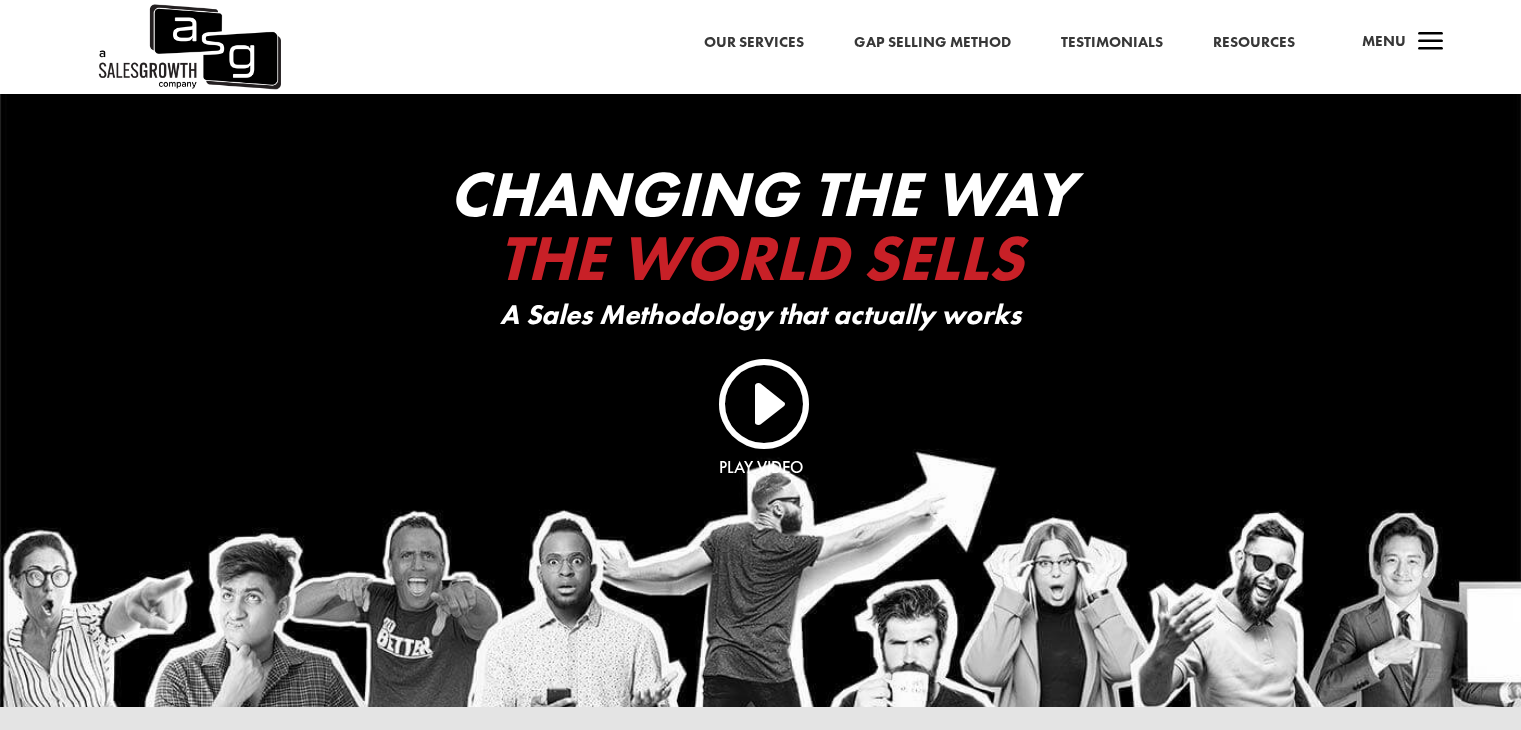 scroll, scrollTop: 0, scrollLeft: 0, axis: both 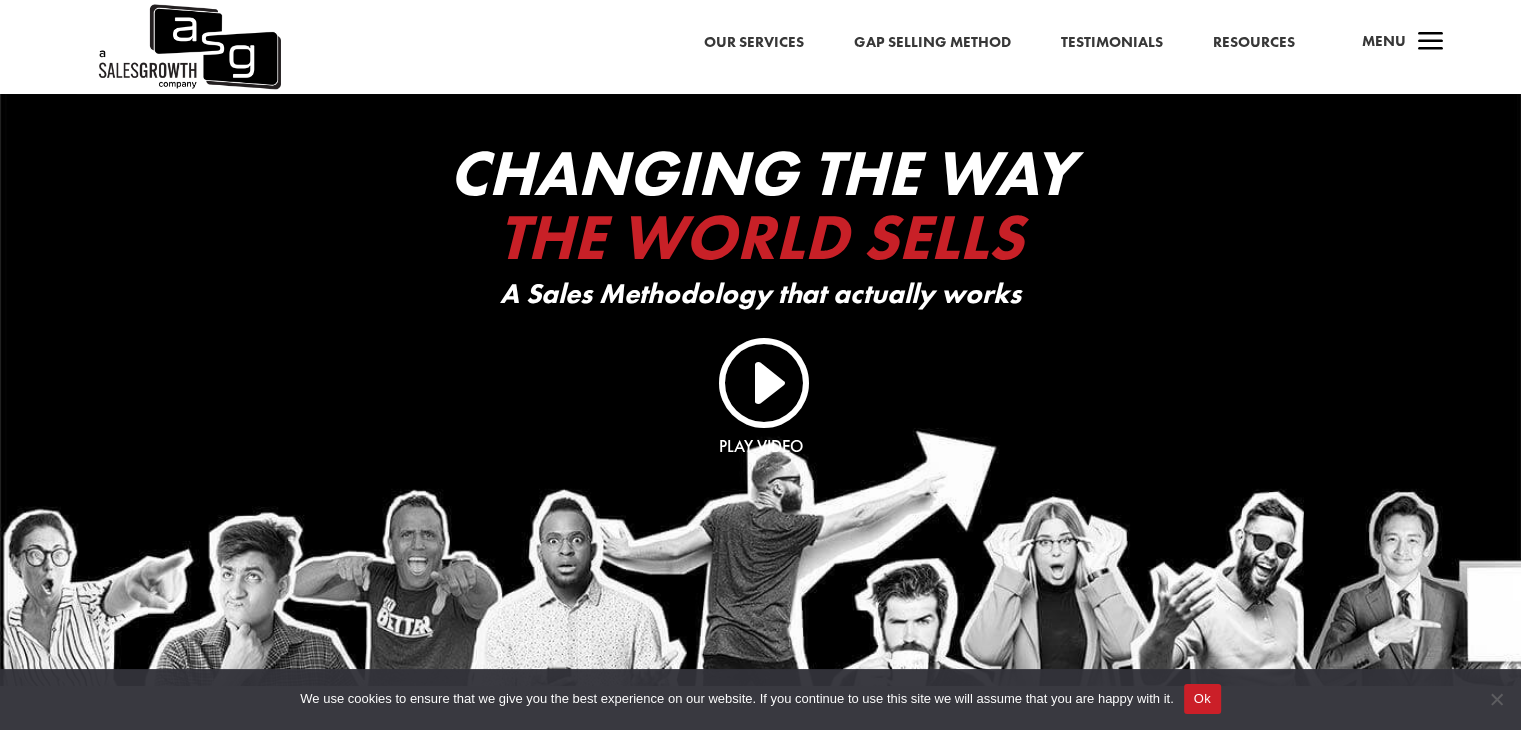 click on "Ok" at bounding box center [1202, 699] 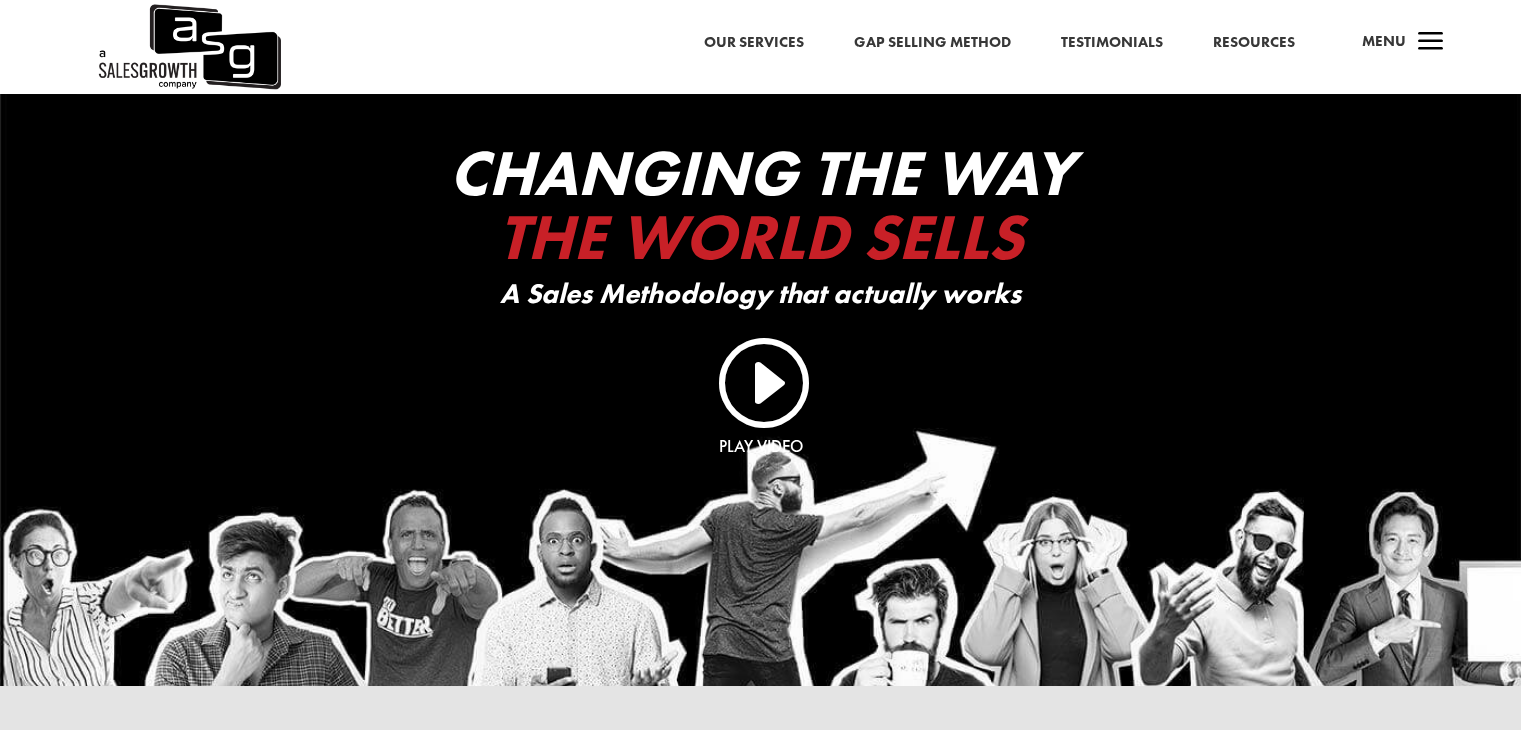 click on "a" at bounding box center [1431, 22] 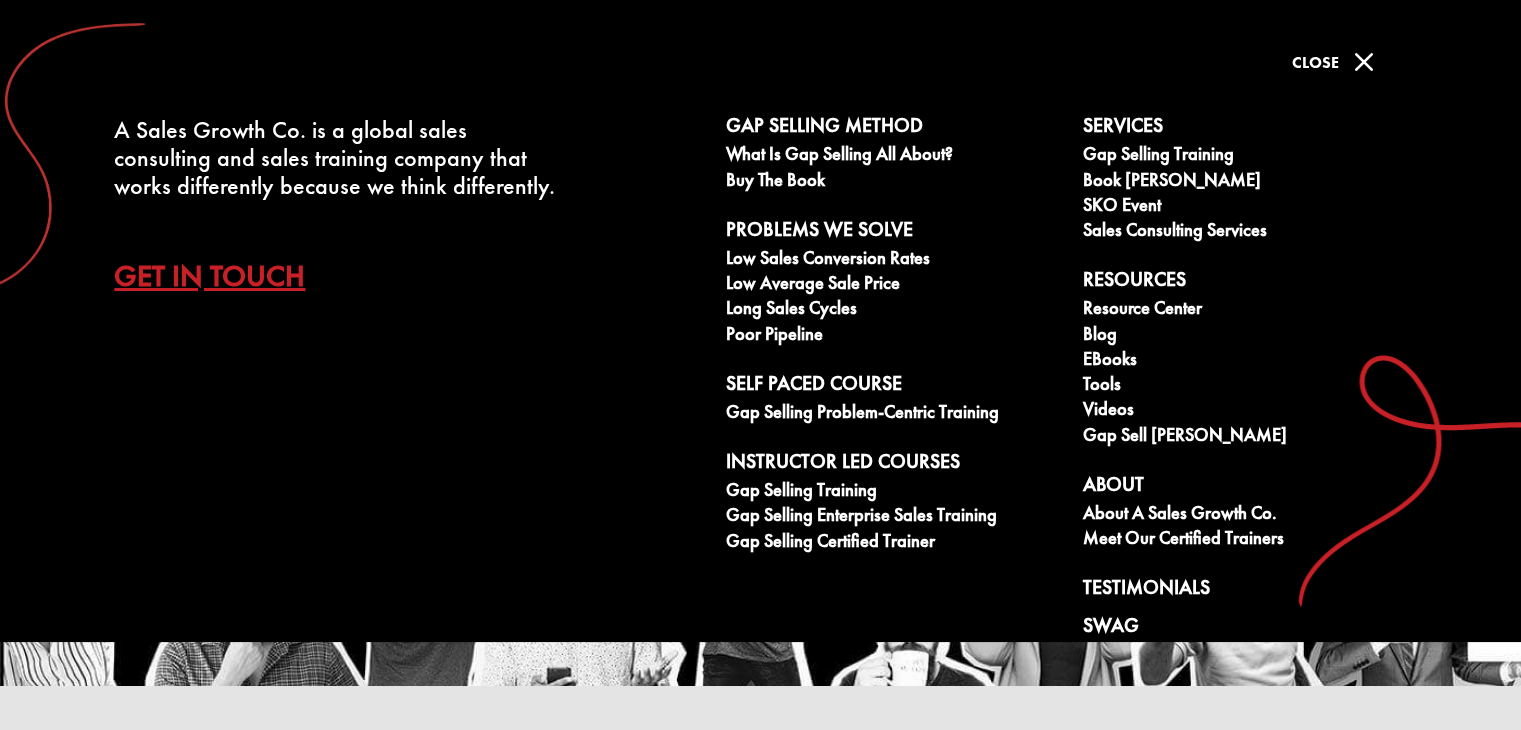 click on "M" at bounding box center [1364, 62] 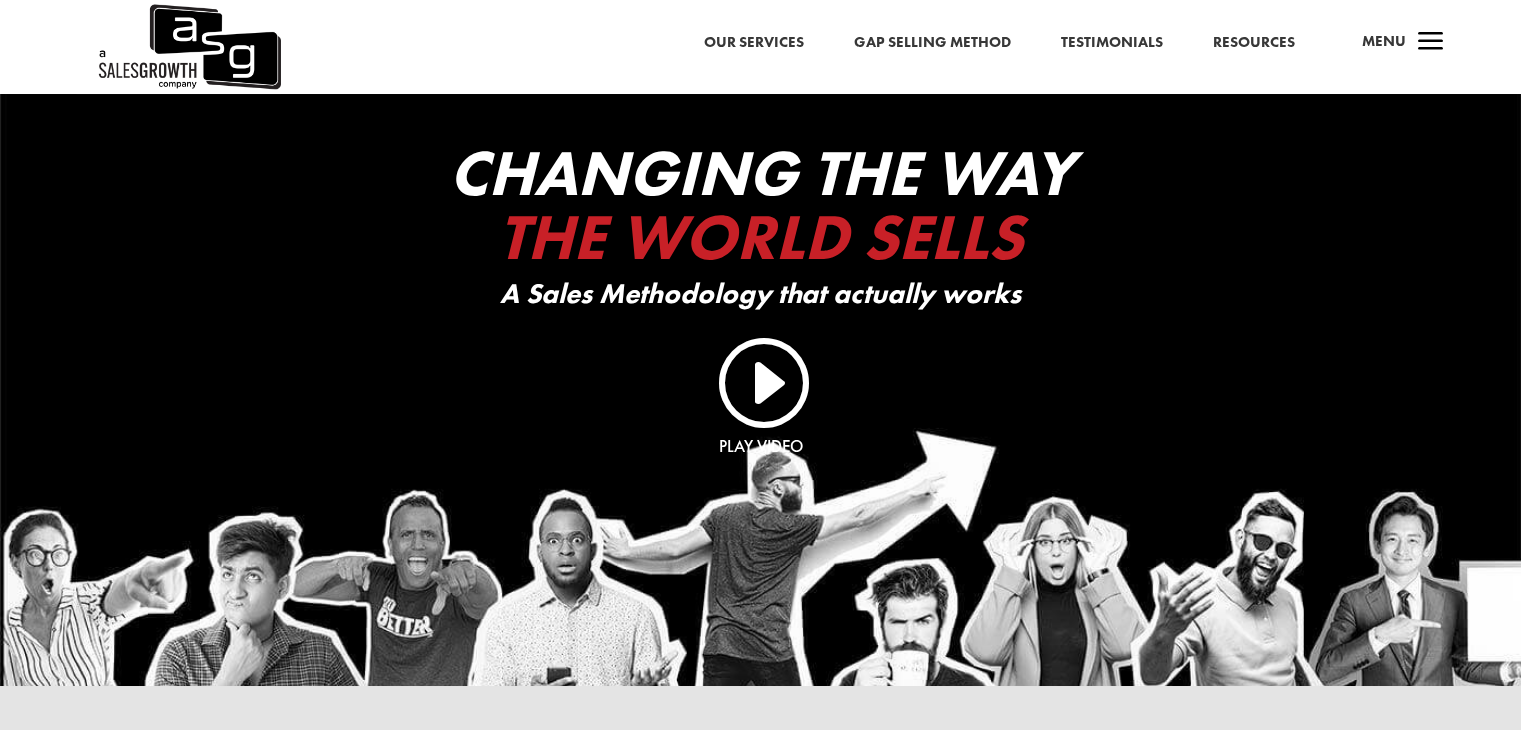 click at bounding box center [0, 10644] 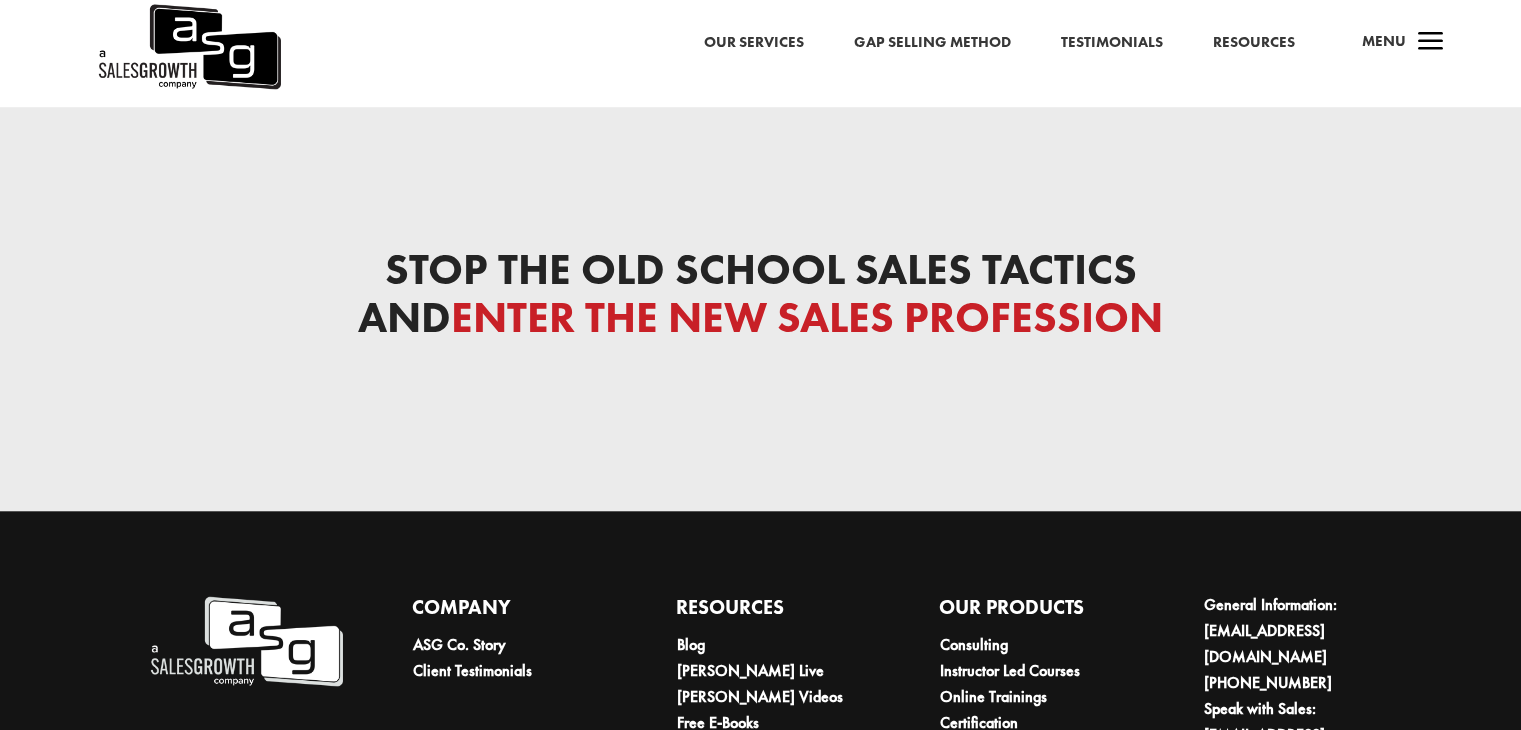 scroll, scrollTop: 9320, scrollLeft: 0, axis: vertical 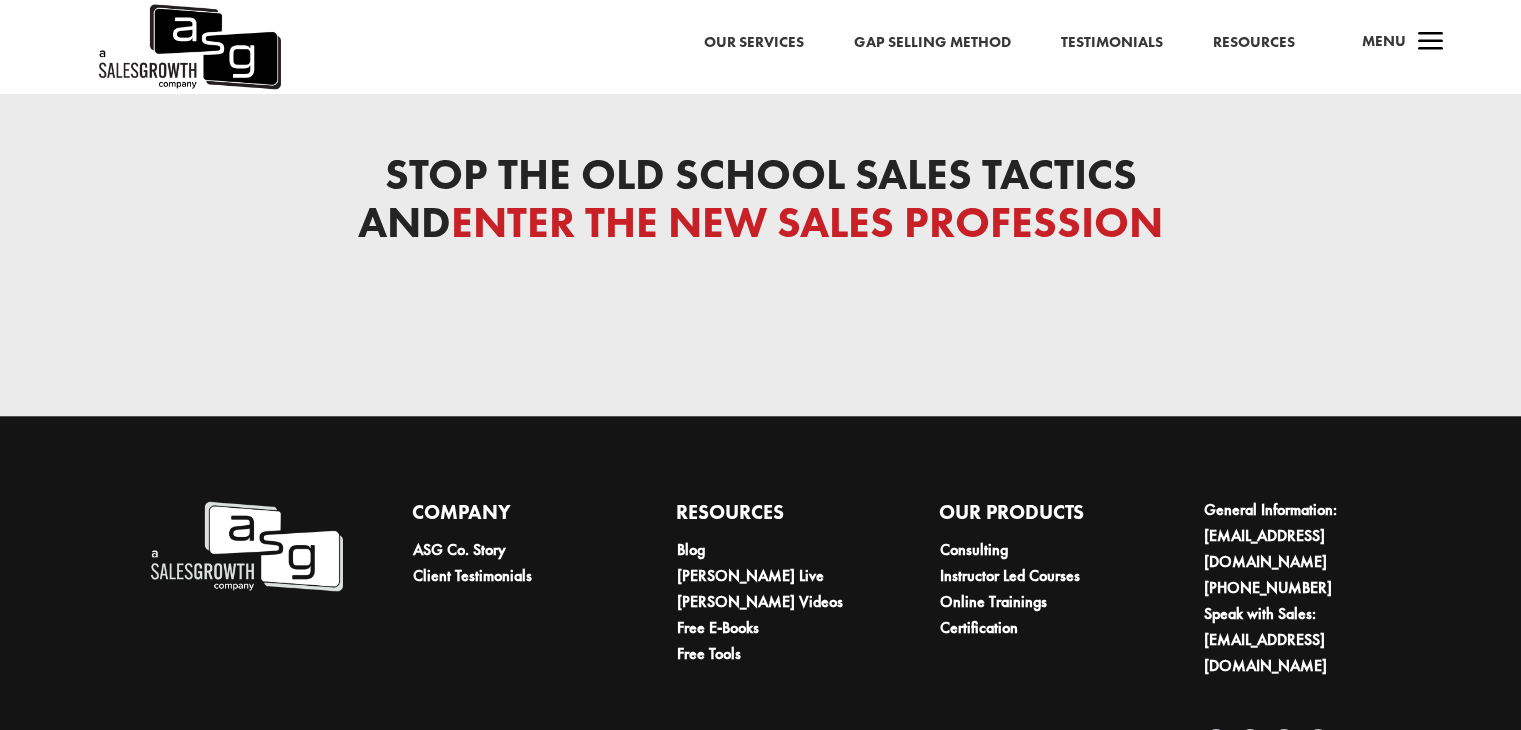 click on "Follow" at bounding box center (1216, 742) 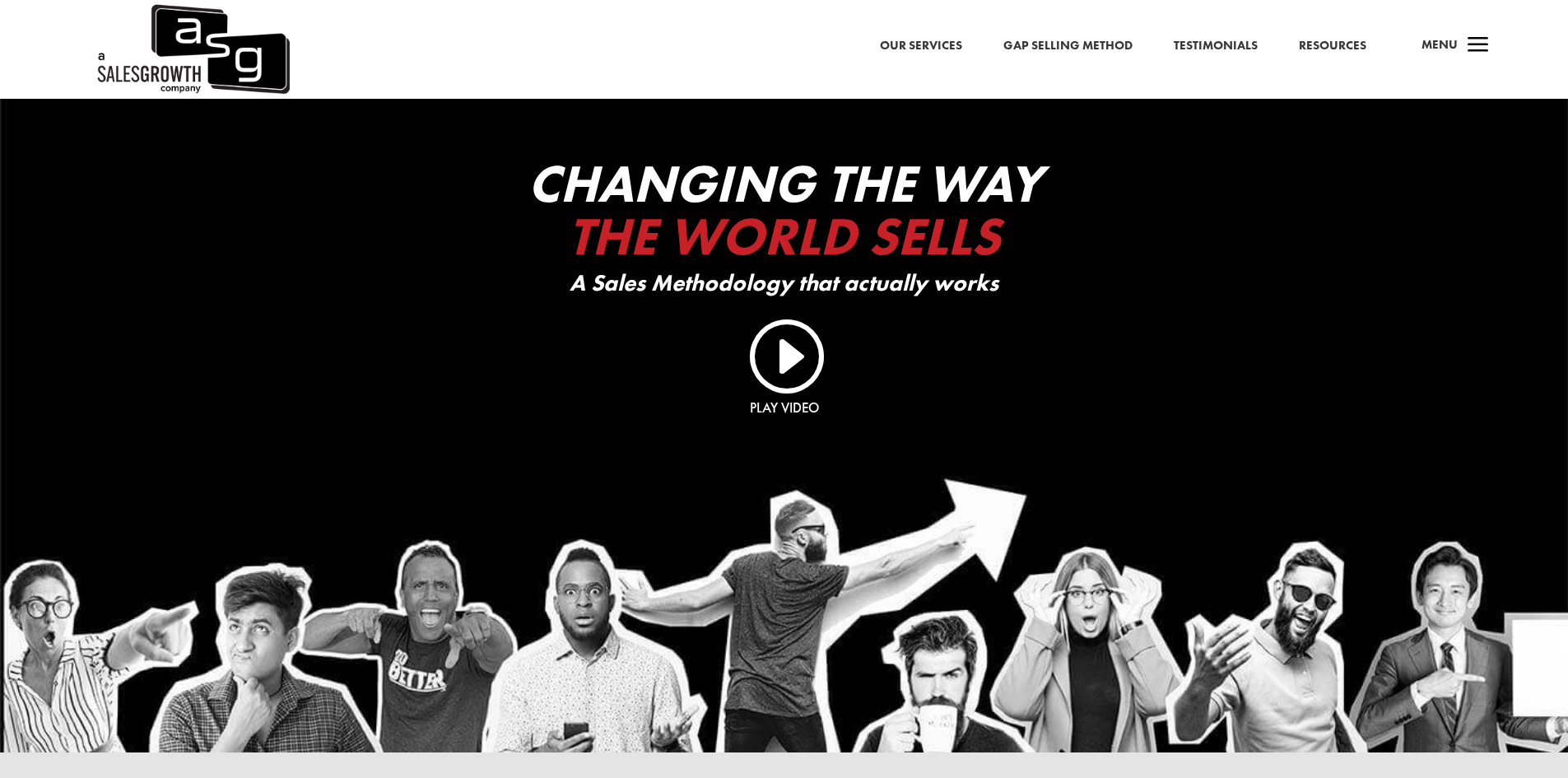 scroll, scrollTop: 0, scrollLeft: 0, axis: both 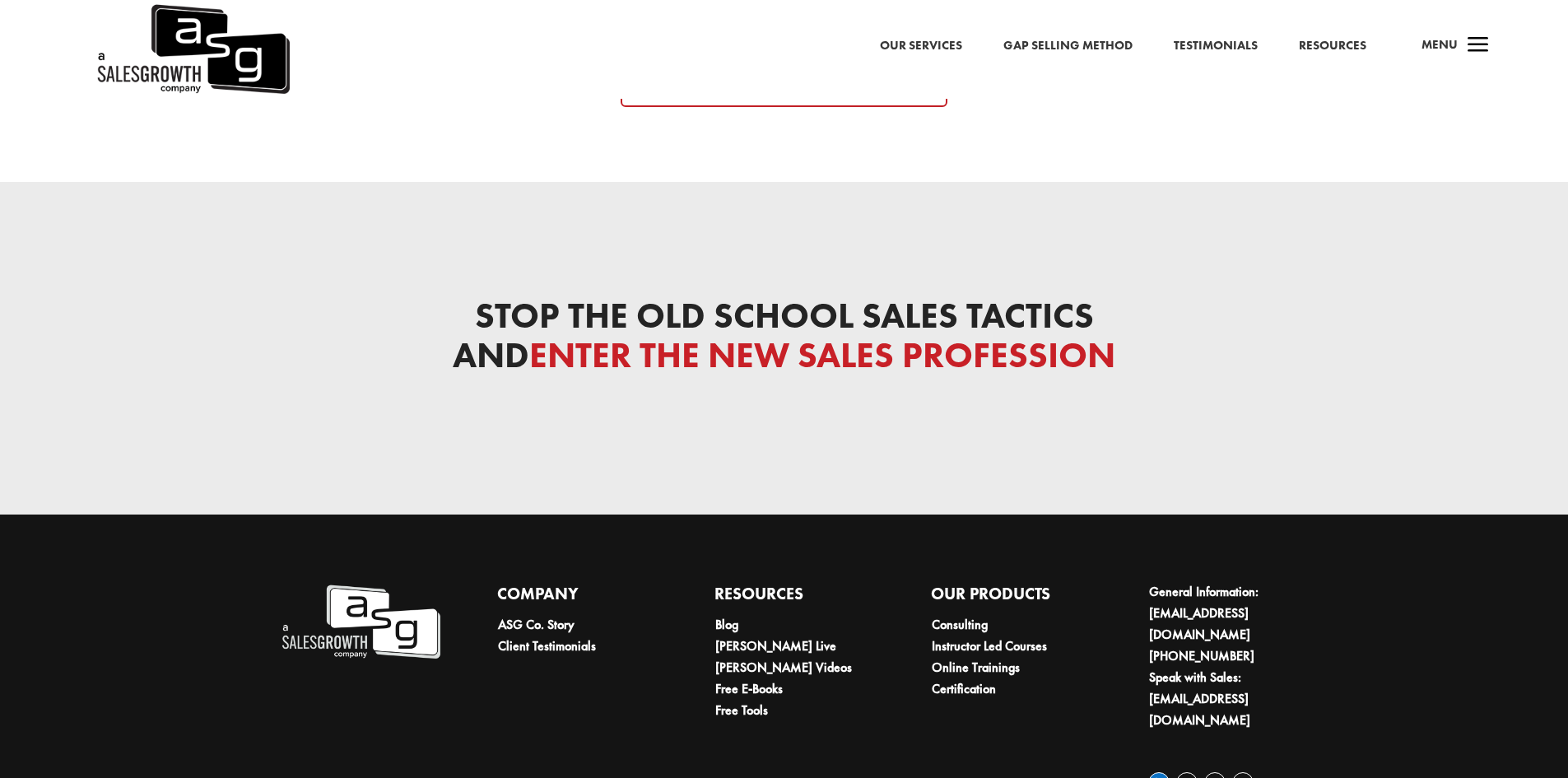 click on "Follow" at bounding box center [1159, 783] 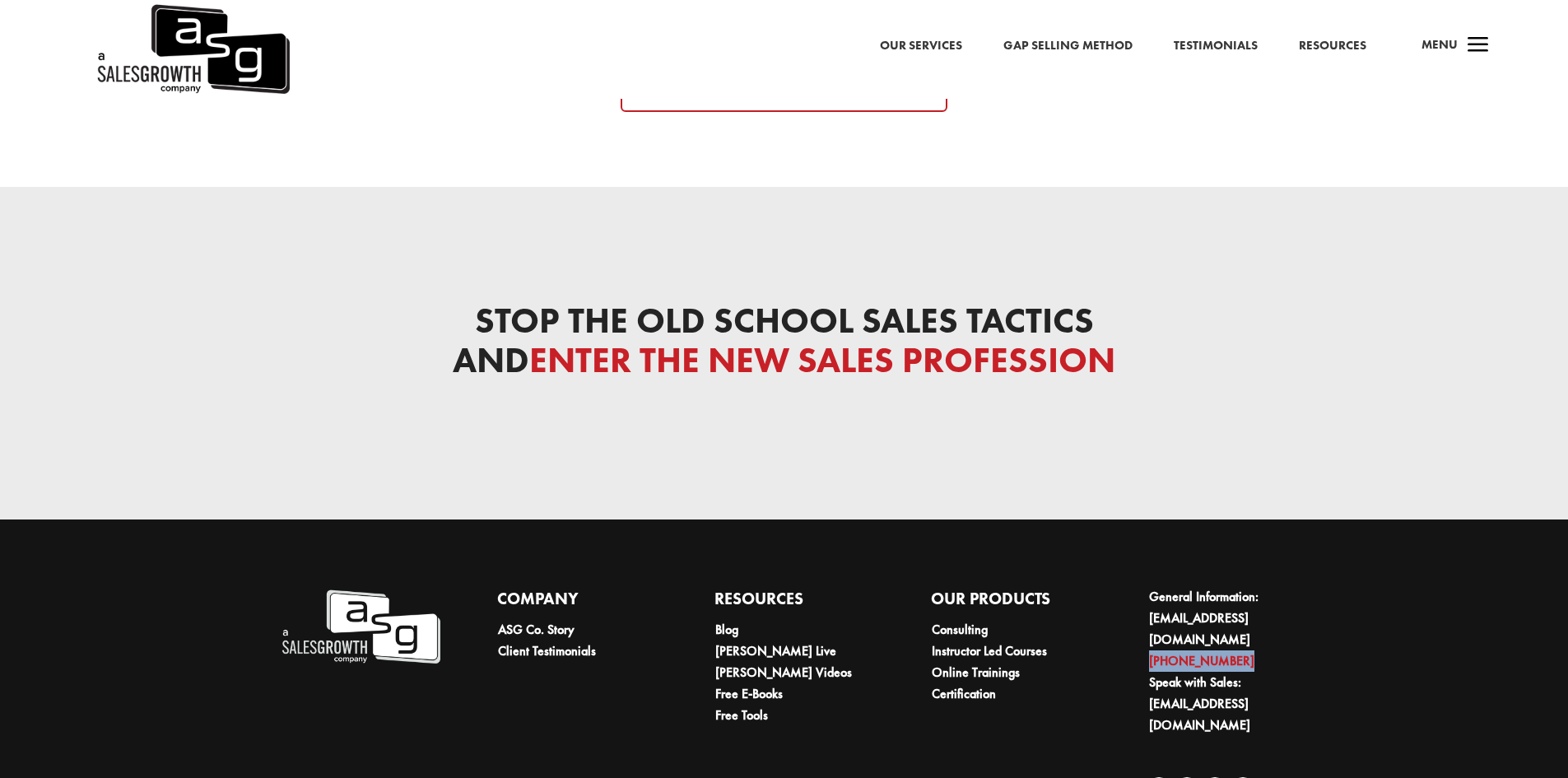drag, startPoint x: 1258, startPoint y: 585, endPoint x: 1149, endPoint y: 593, distance: 109.29318 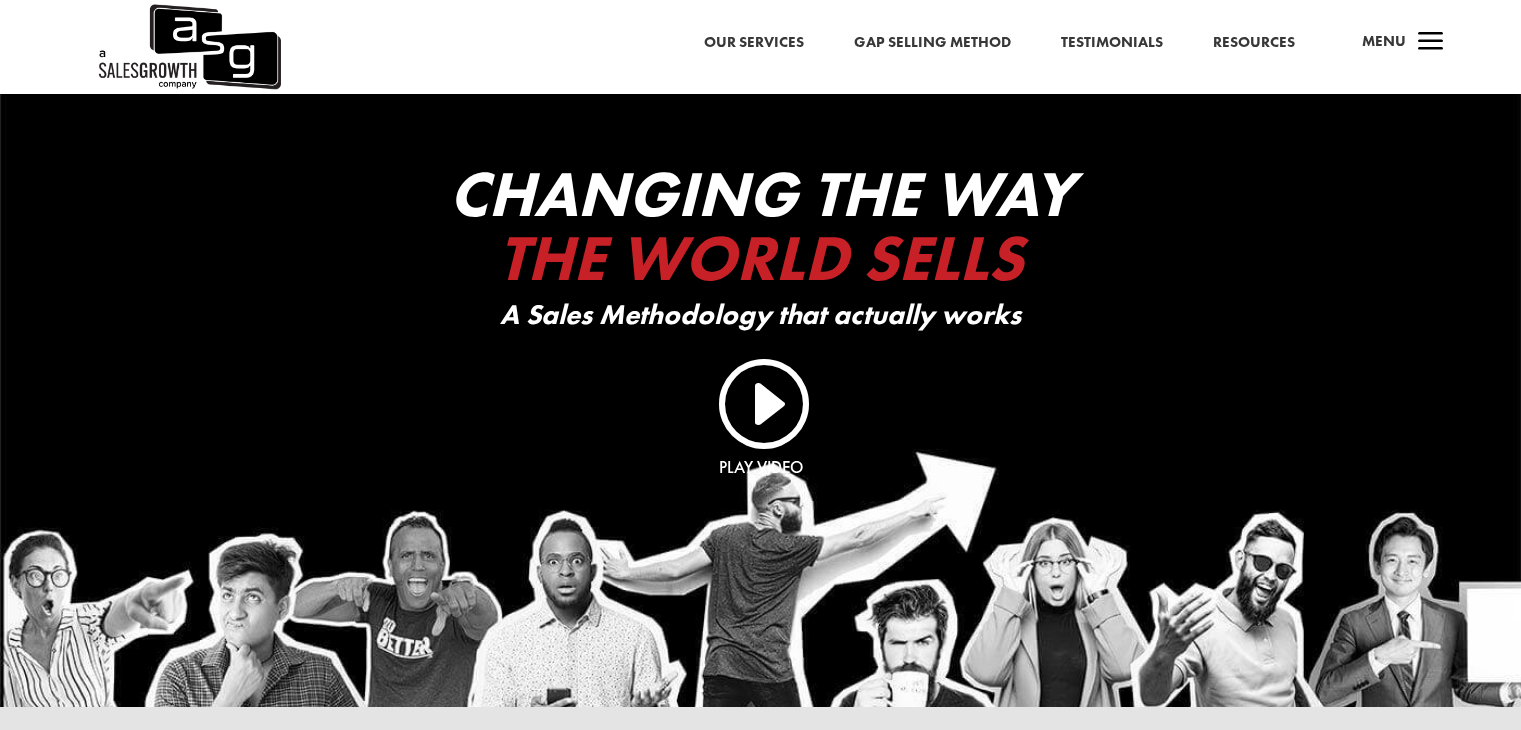 scroll, scrollTop: 0, scrollLeft: 0, axis: both 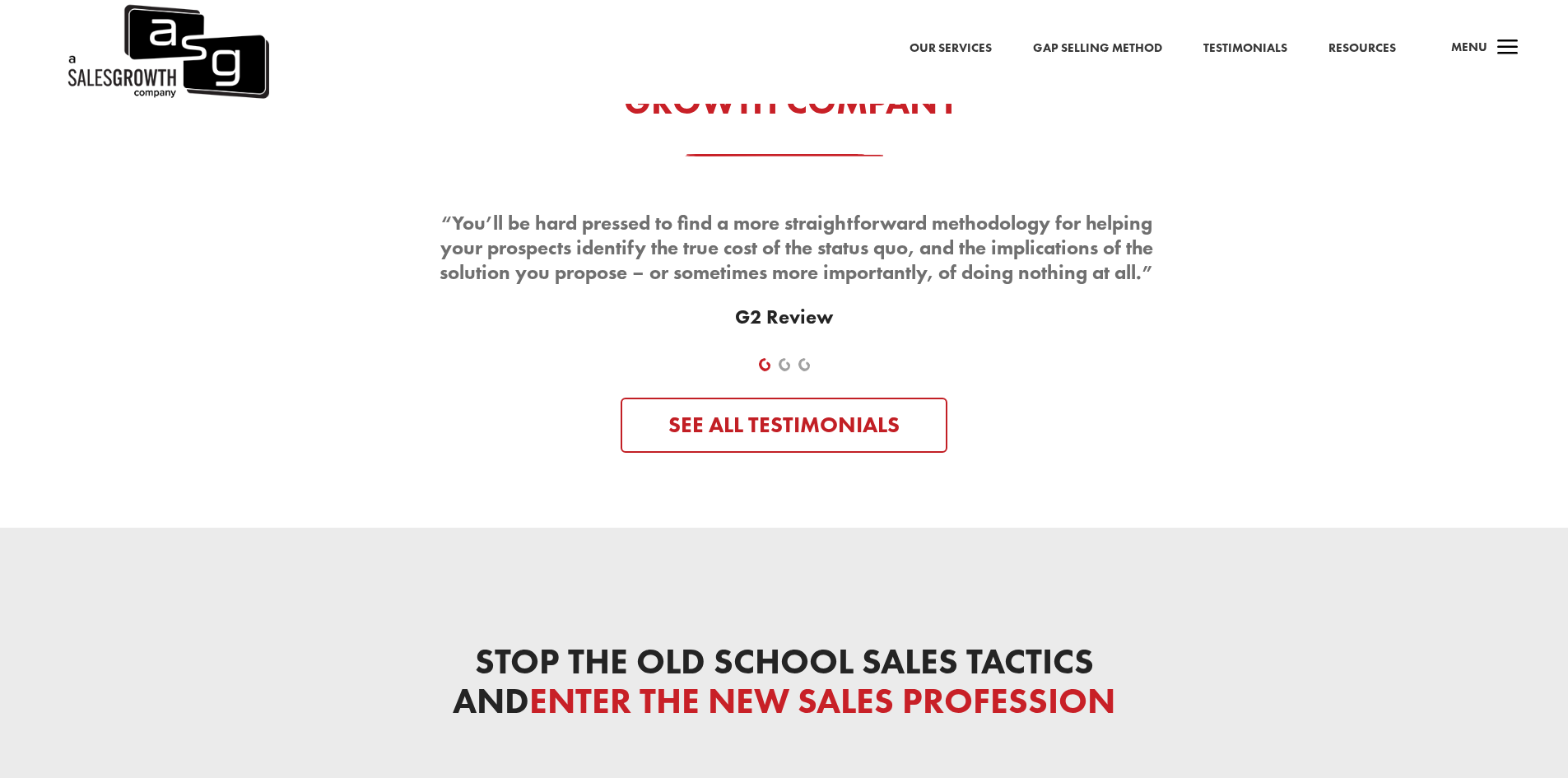 click on "Resources" at bounding box center (1362, 49) 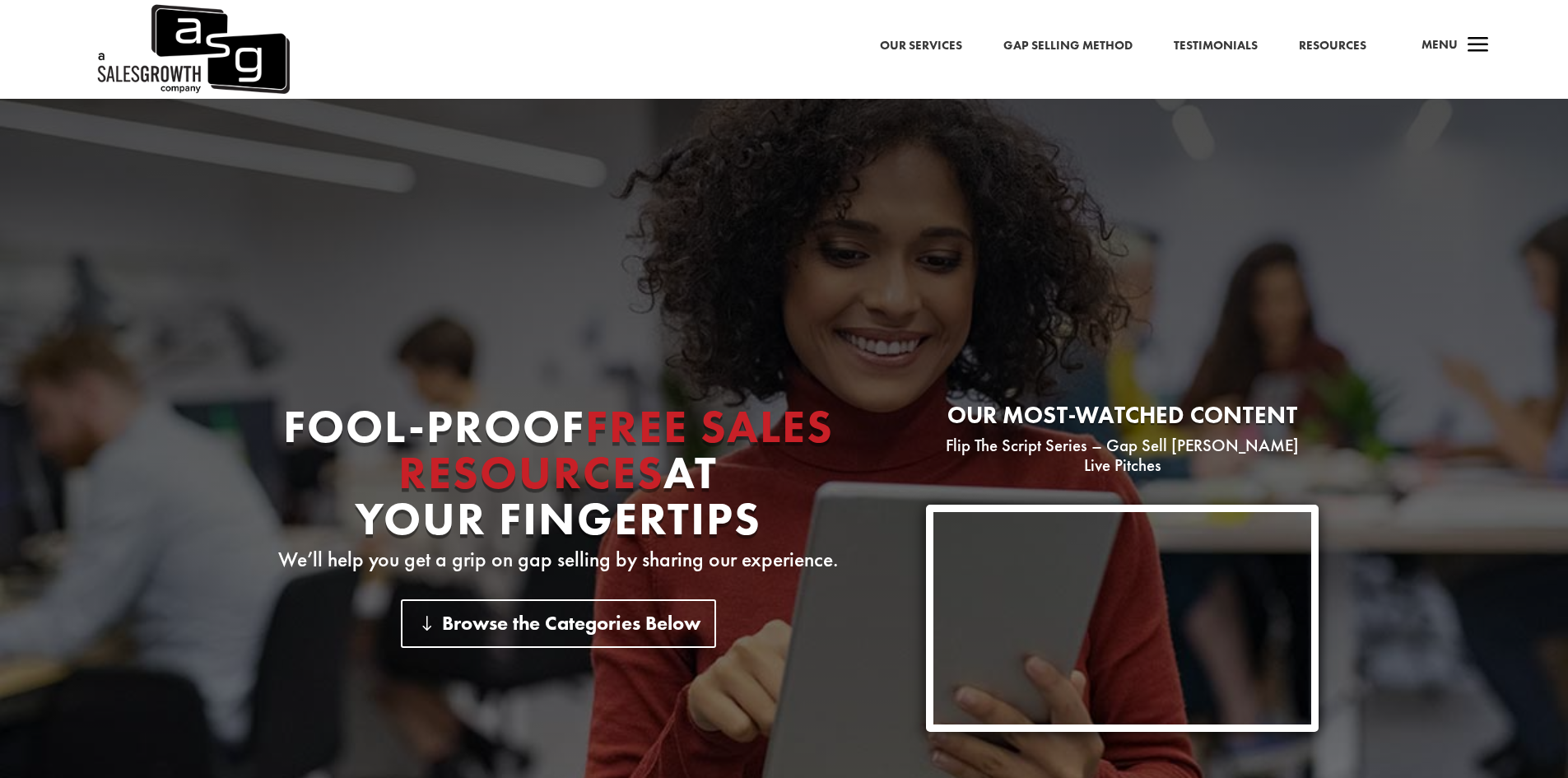scroll, scrollTop: 0, scrollLeft: 0, axis: both 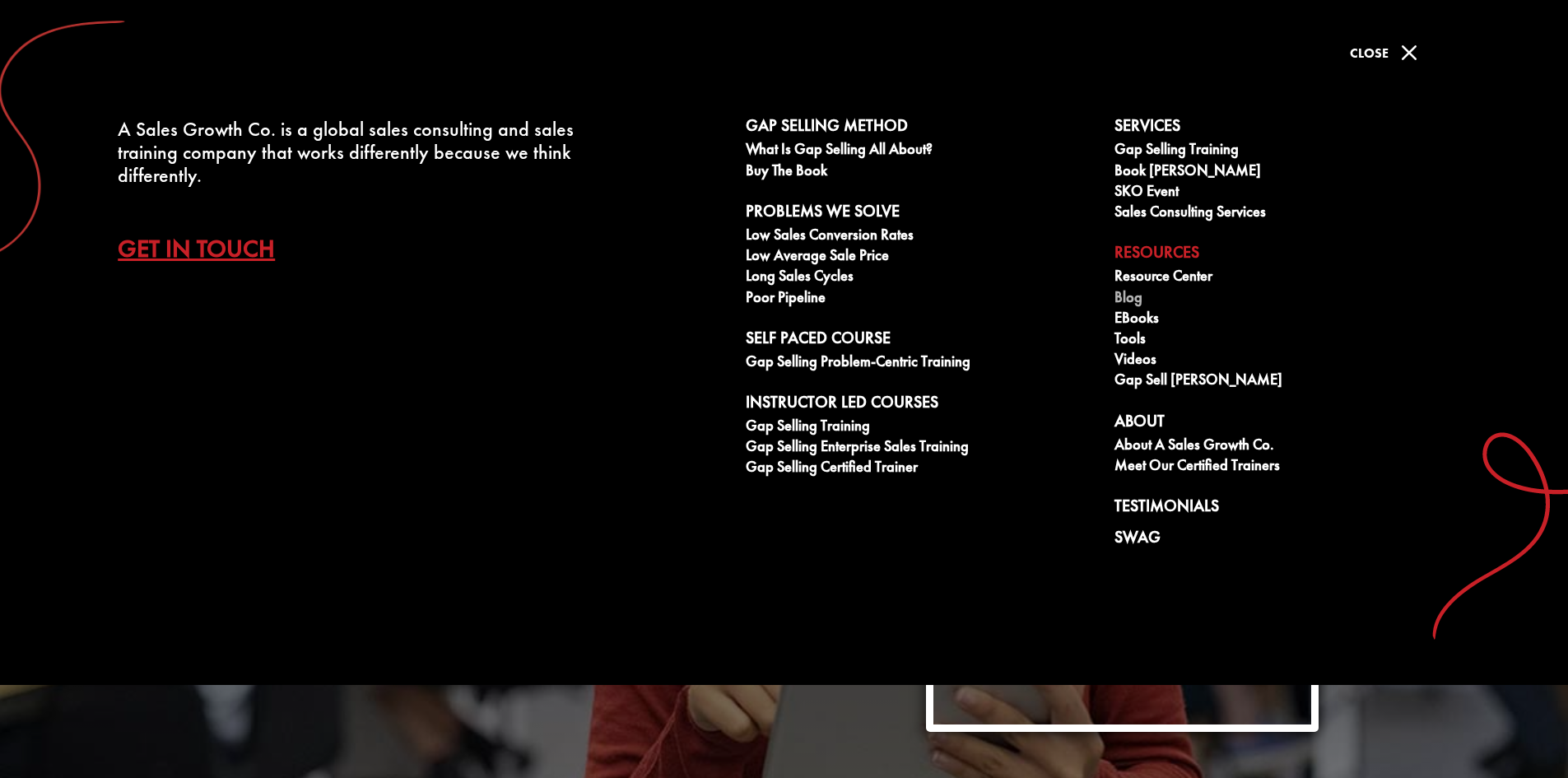 click on "Blog" at bounding box center [1290, 299] 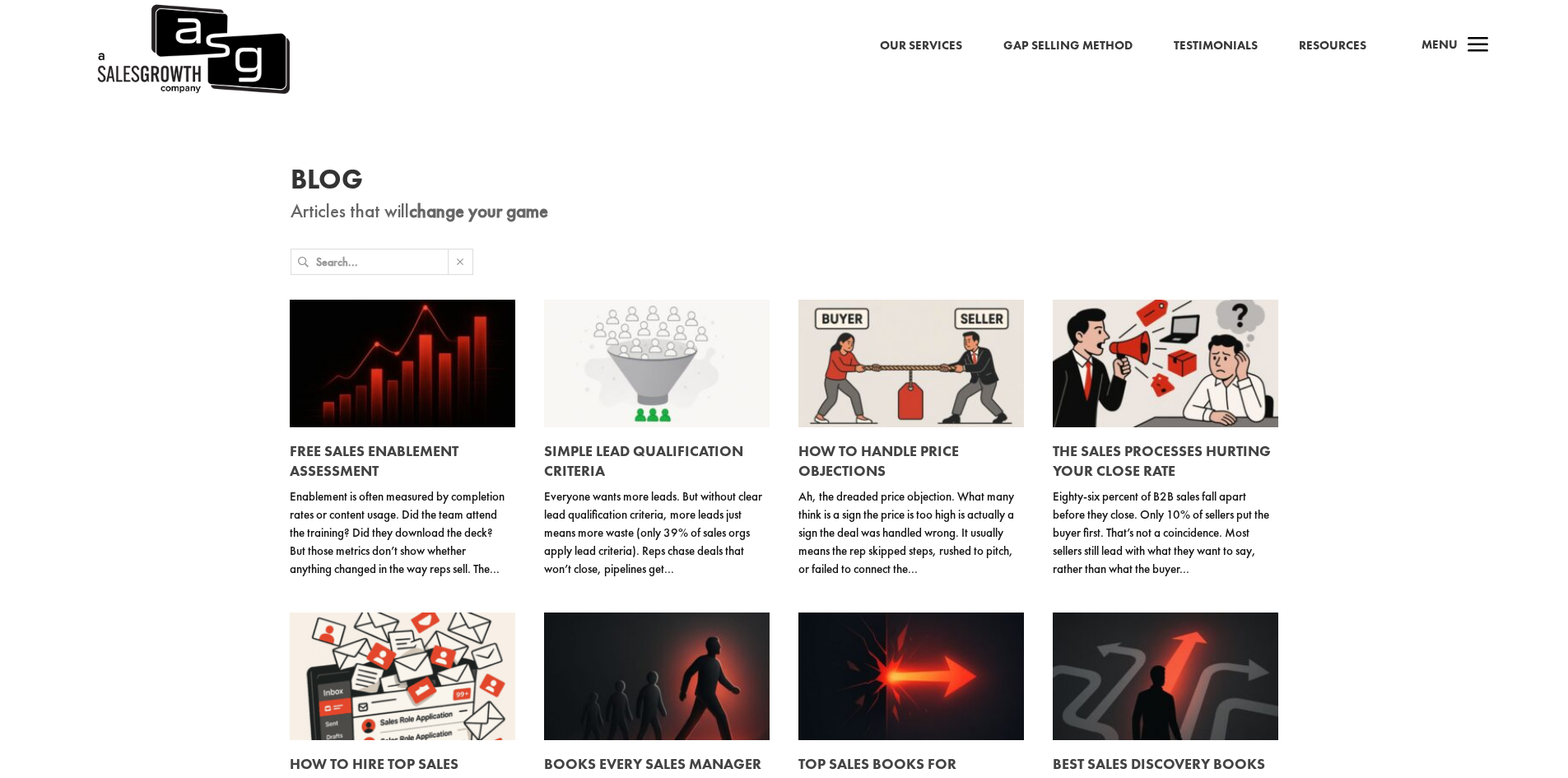 scroll, scrollTop: 0, scrollLeft: 0, axis: both 